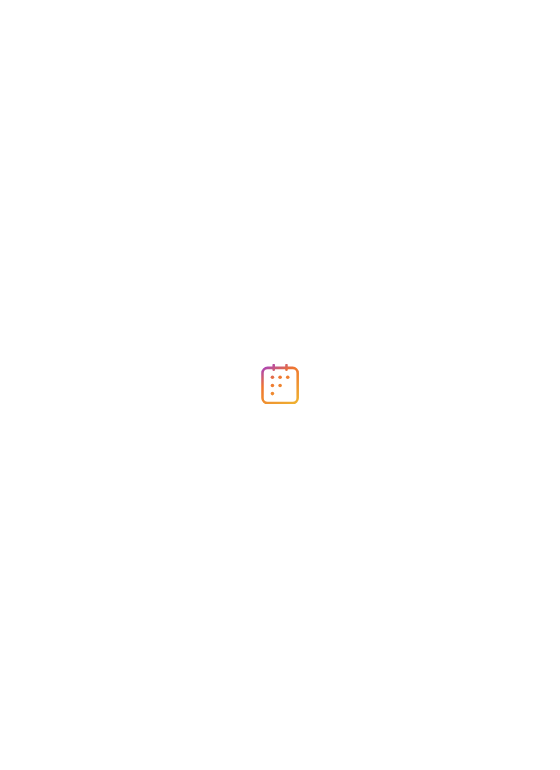 scroll, scrollTop: 0, scrollLeft: 0, axis: both 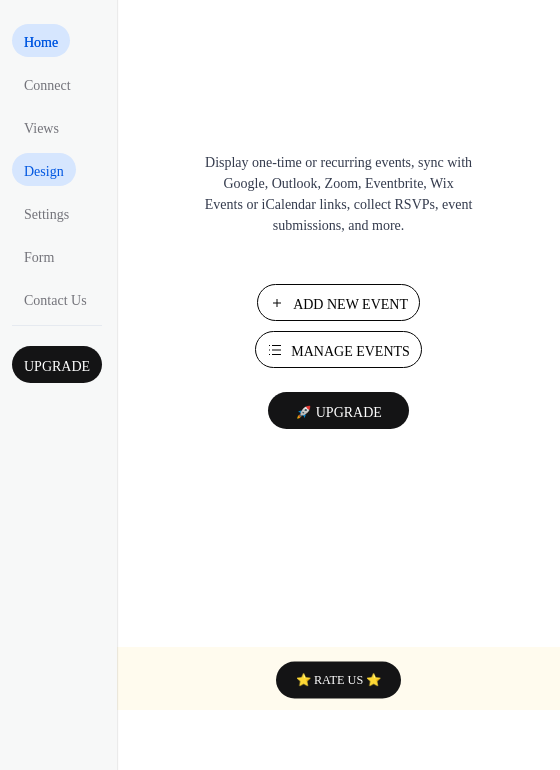 click on "Design" at bounding box center (44, 171) 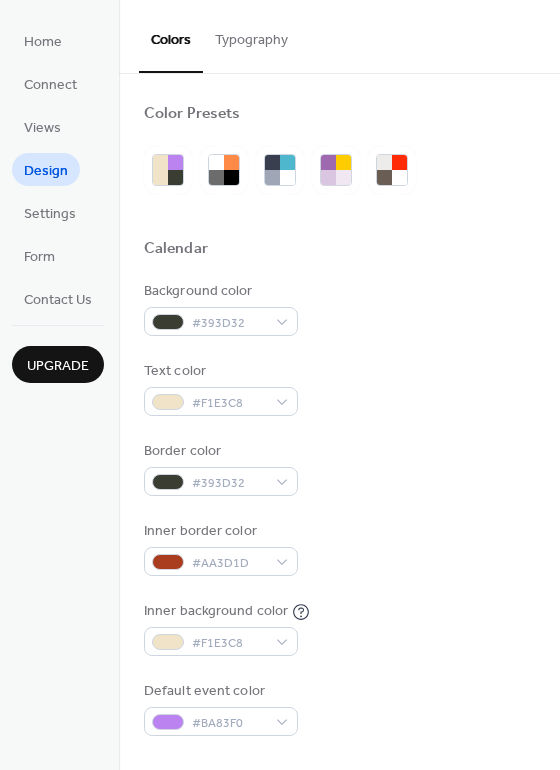 click on "Typography" at bounding box center [251, 35] 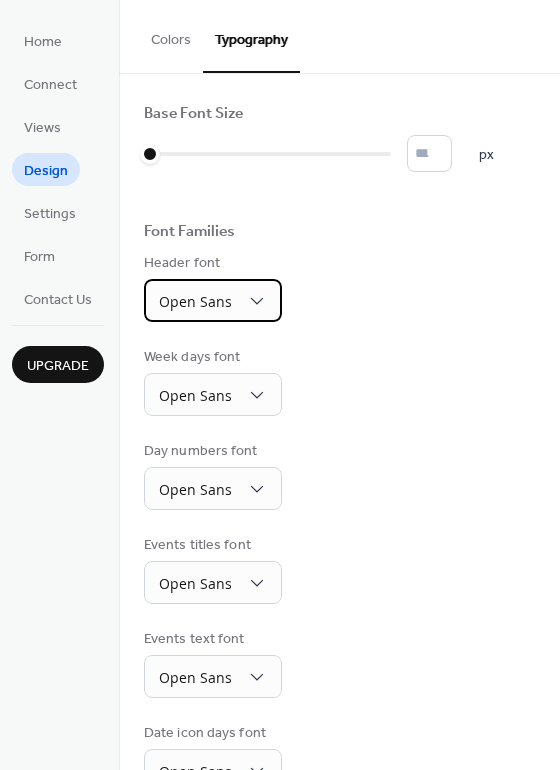click on "Open Sans" at bounding box center (195, 301) 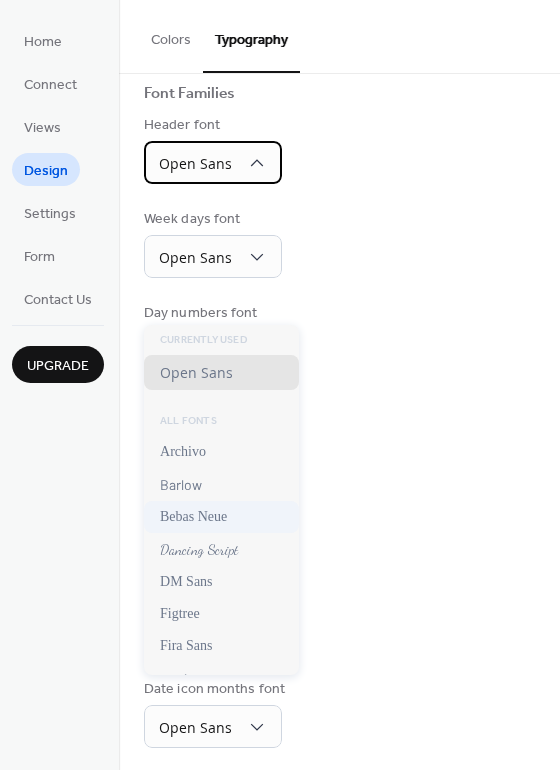 scroll, scrollTop: 140, scrollLeft: 0, axis: vertical 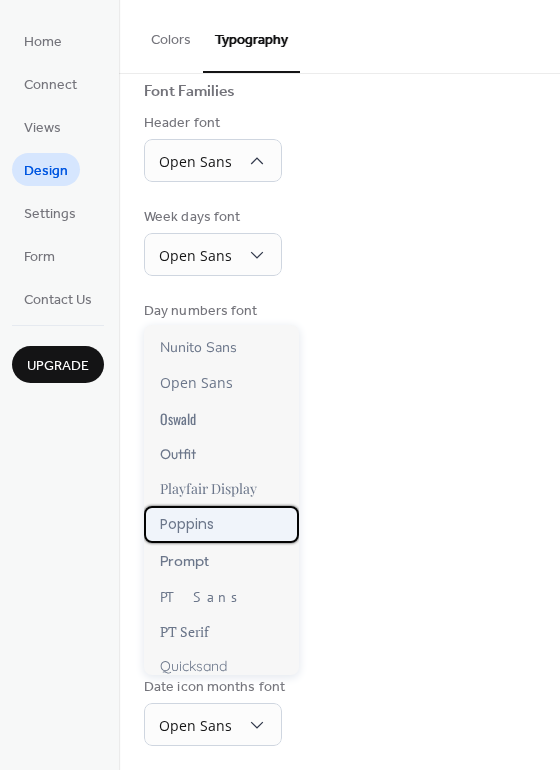 click on "Poppins" at bounding box center (221, 524) 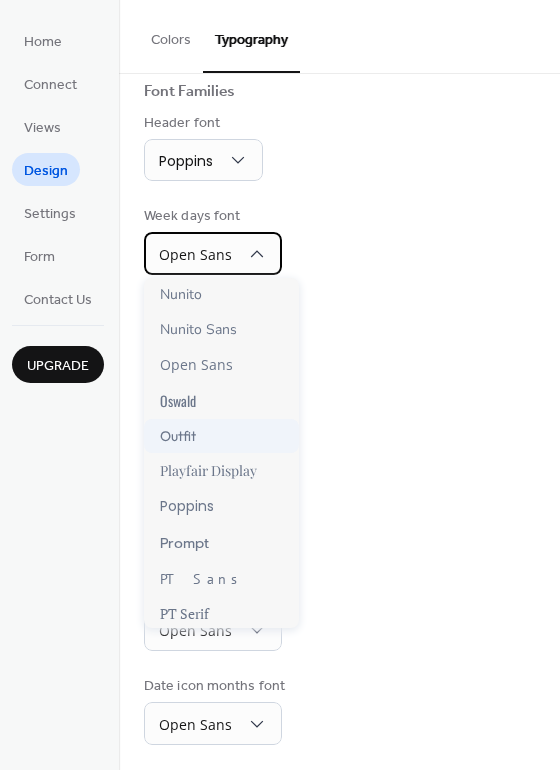 scroll, scrollTop: 1200, scrollLeft: 0, axis: vertical 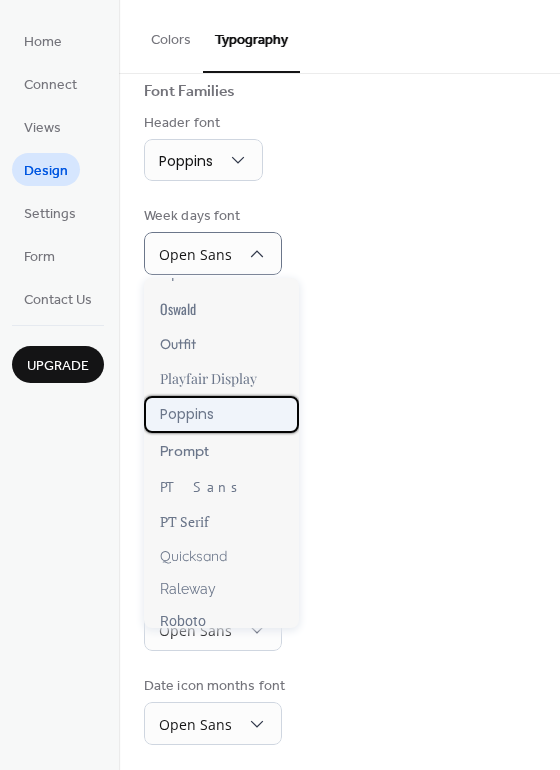 click on "Poppins" at bounding box center (187, 414) 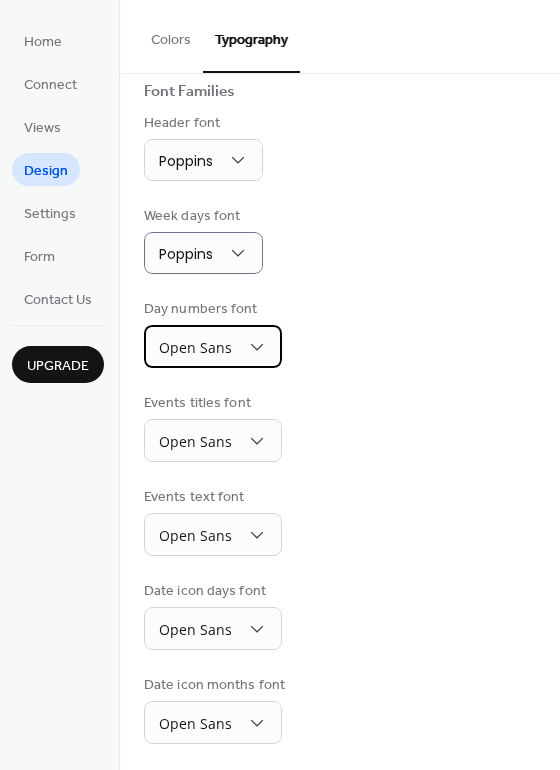 click on "Open Sans" at bounding box center [195, 349] 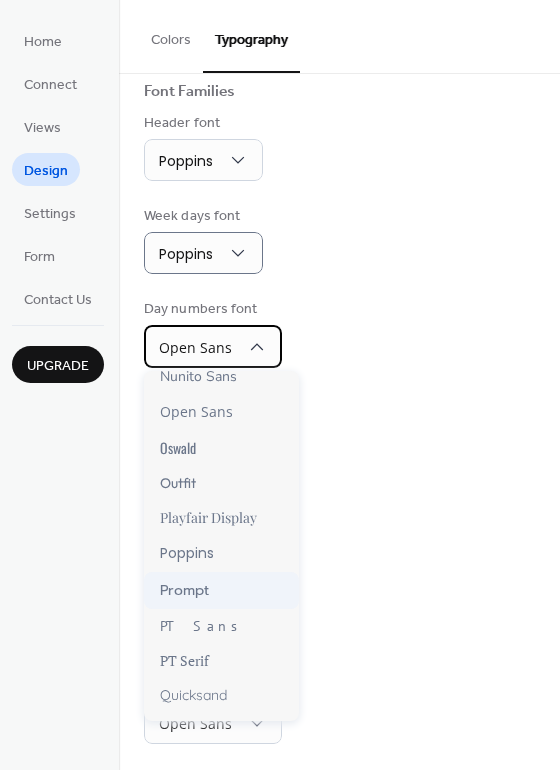scroll, scrollTop: 1200, scrollLeft: 0, axis: vertical 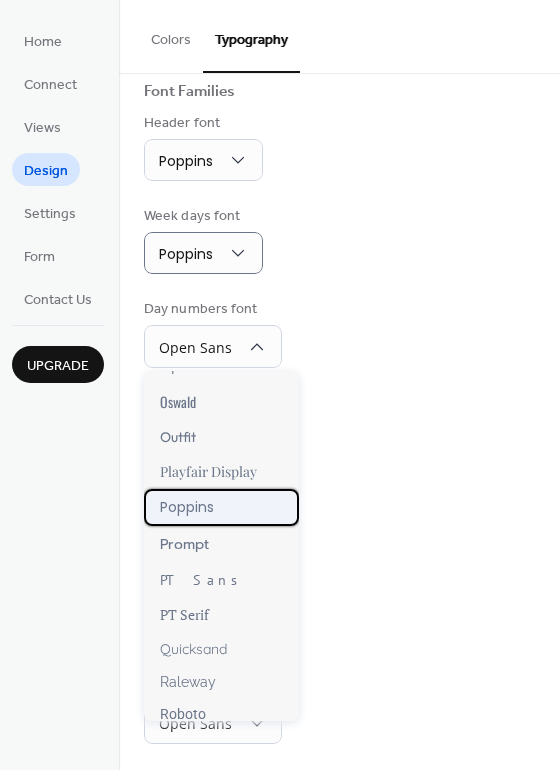 click on "Poppins" at bounding box center [221, 507] 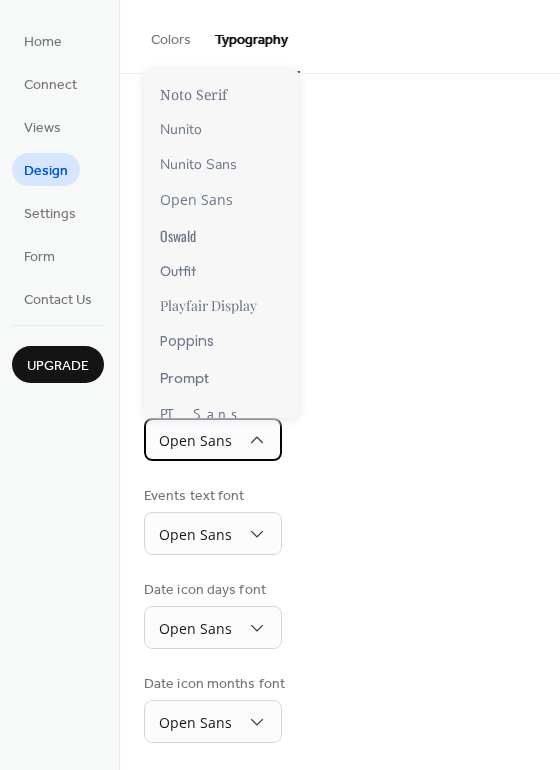 scroll, scrollTop: 1100, scrollLeft: 0, axis: vertical 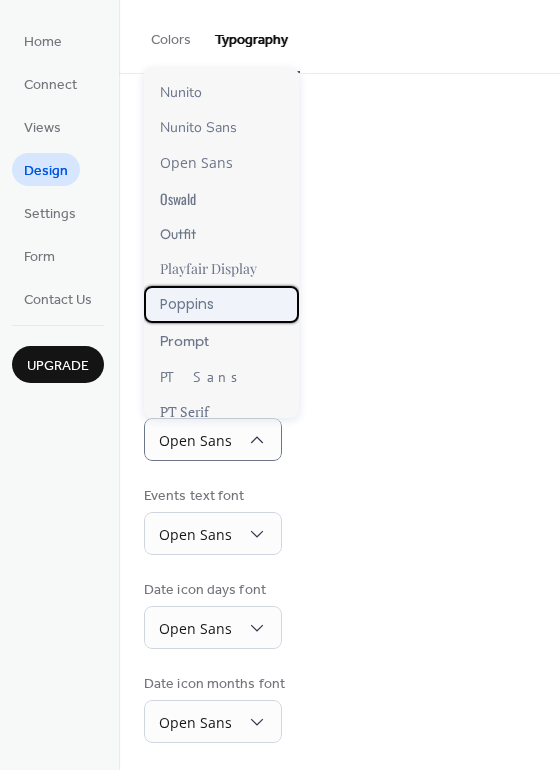 click on "Poppins" at bounding box center (221, 304) 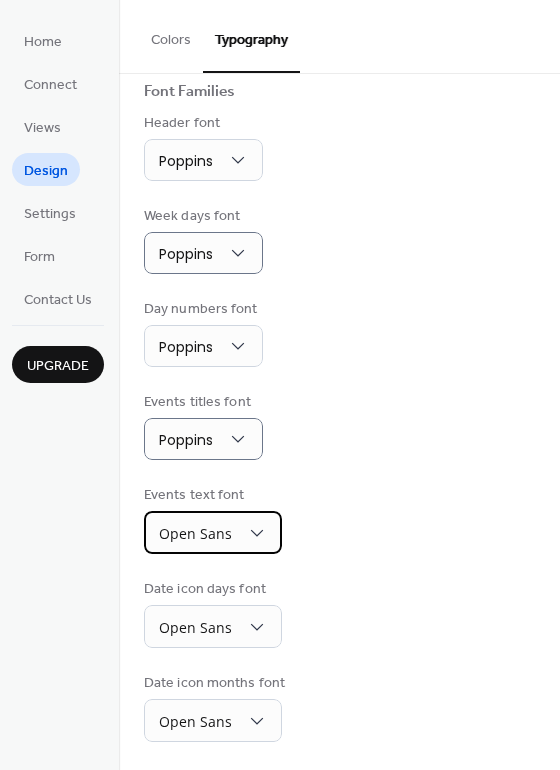 click on "Open Sans" at bounding box center [213, 532] 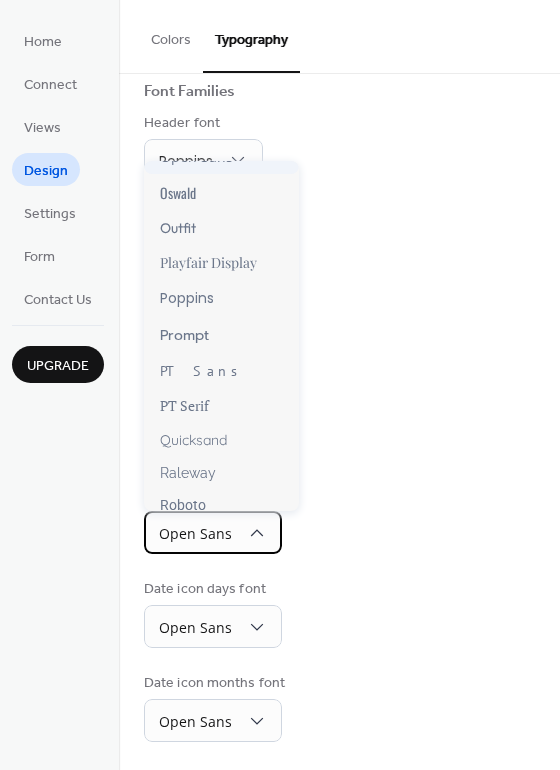 scroll, scrollTop: 1200, scrollLeft: 0, axis: vertical 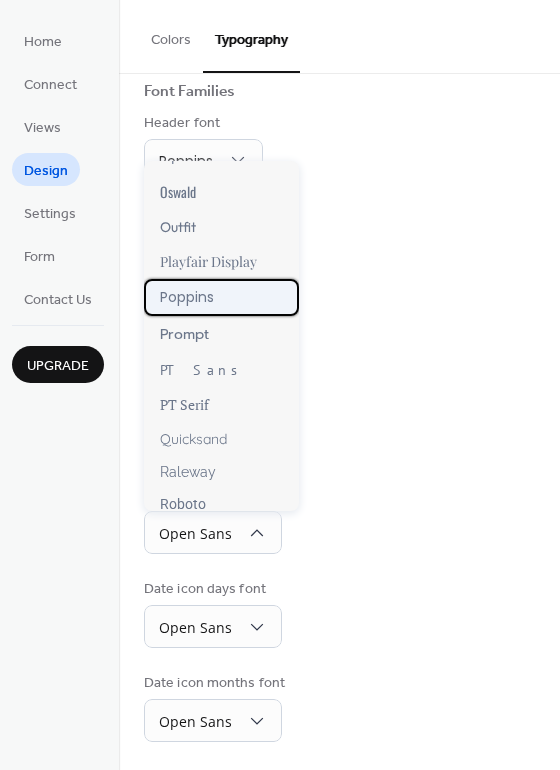 click on "Poppins" at bounding box center [187, 297] 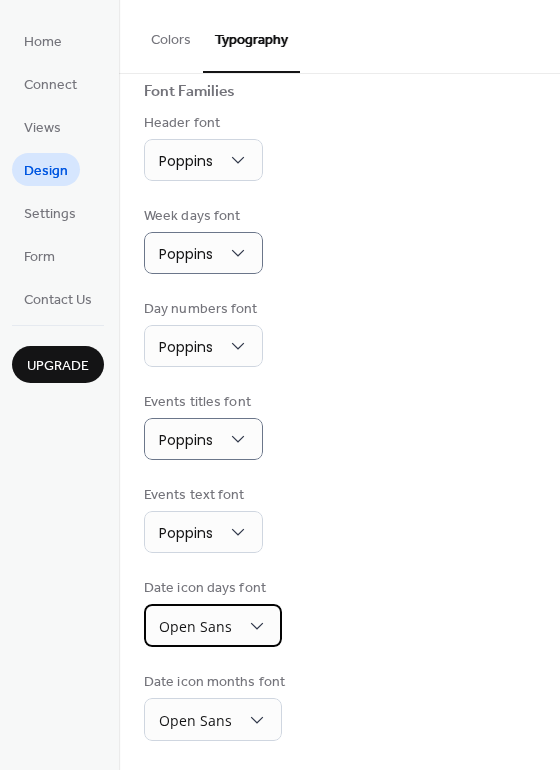 click on "Open Sans" at bounding box center [213, 625] 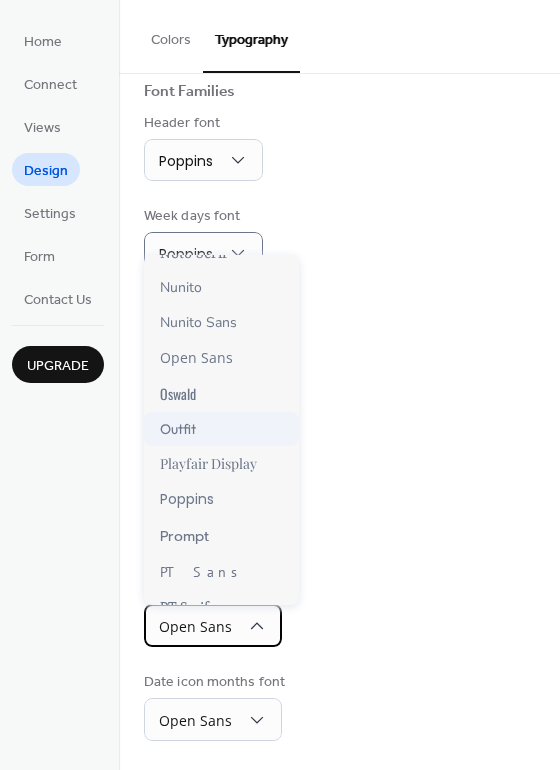 scroll, scrollTop: 1200, scrollLeft: 0, axis: vertical 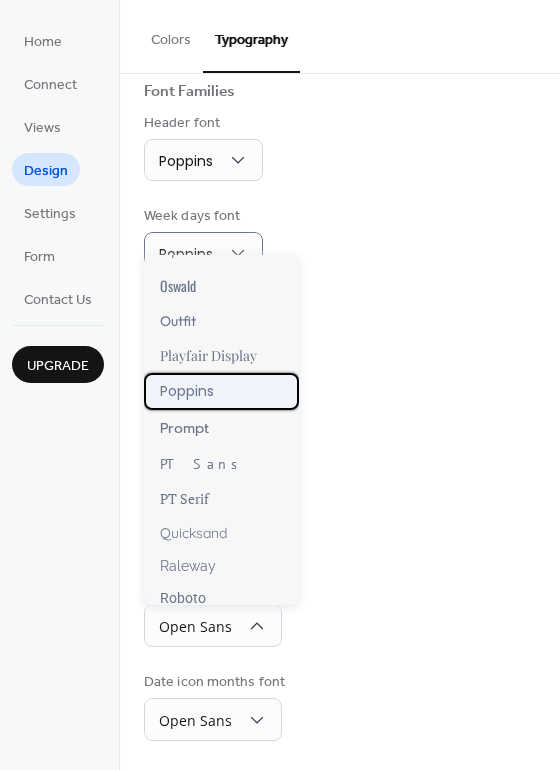 click on "Poppins" at bounding box center (221, 391) 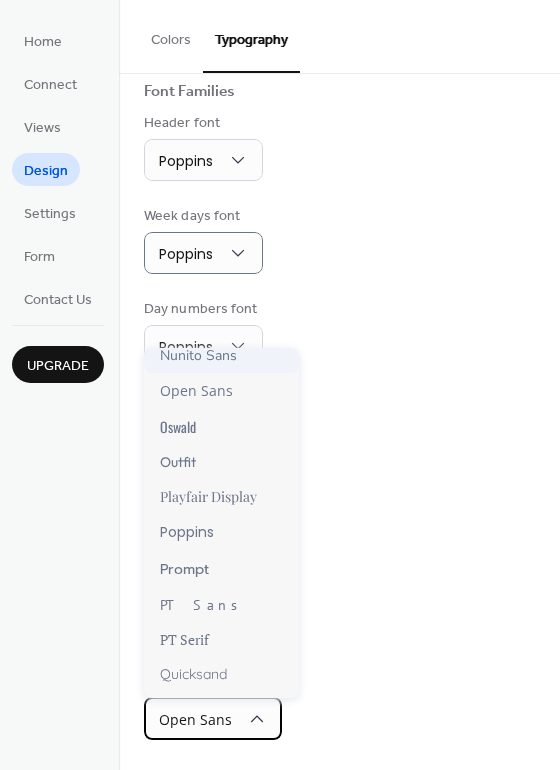 scroll, scrollTop: 1200, scrollLeft: 0, axis: vertical 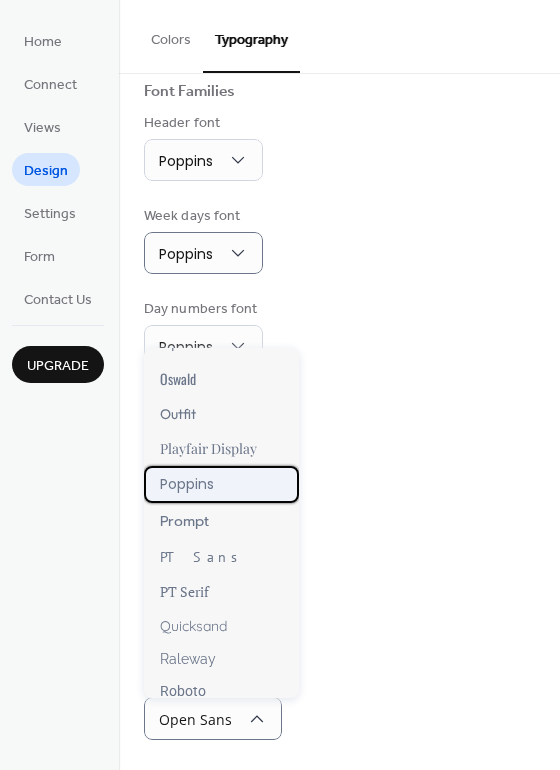 click on "Poppins" at bounding box center (187, 484) 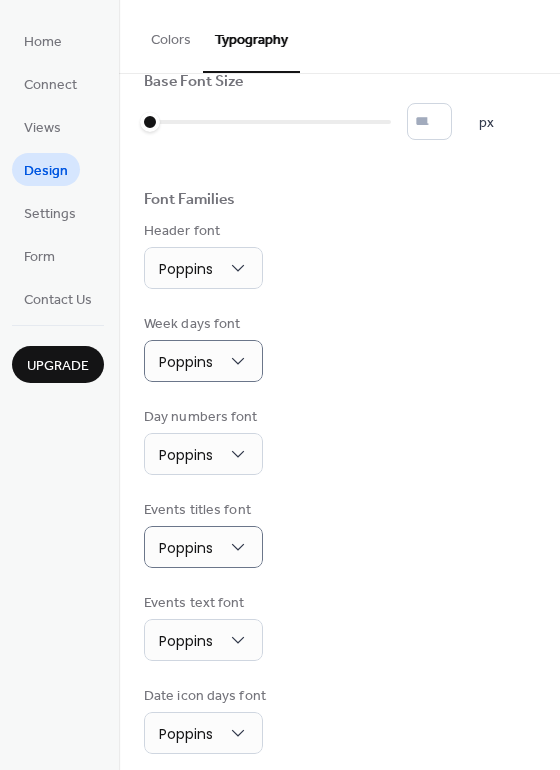 scroll, scrollTop: 0, scrollLeft: 0, axis: both 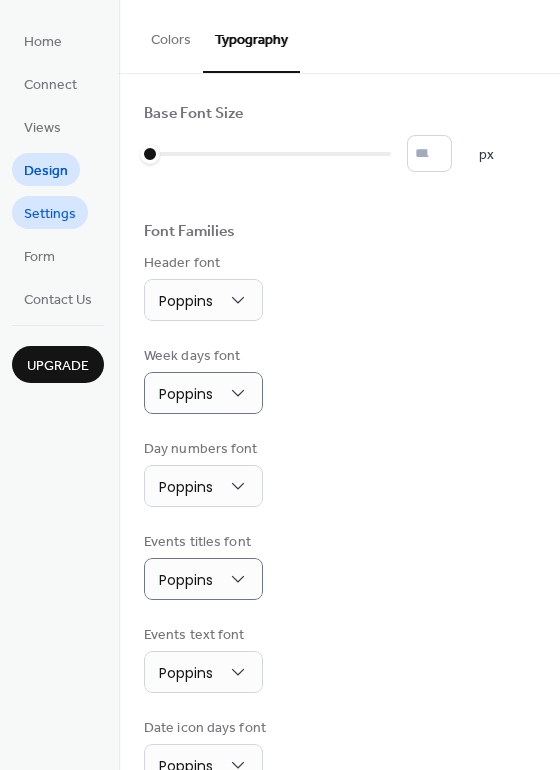 click on "Settings" at bounding box center [50, 214] 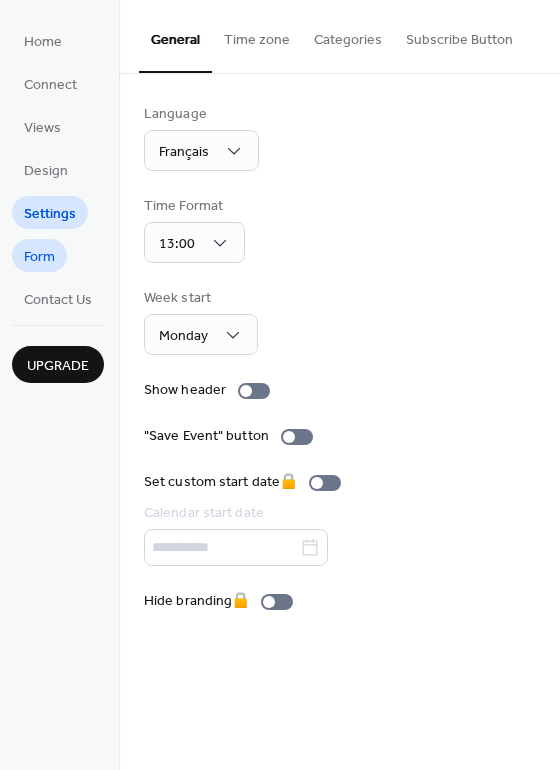 click on "Form" at bounding box center (39, 257) 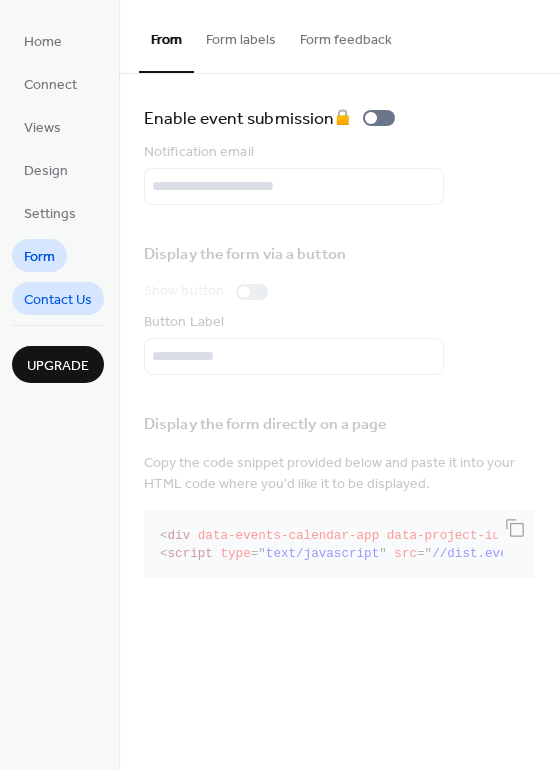 click on "Contact Us" at bounding box center [58, 300] 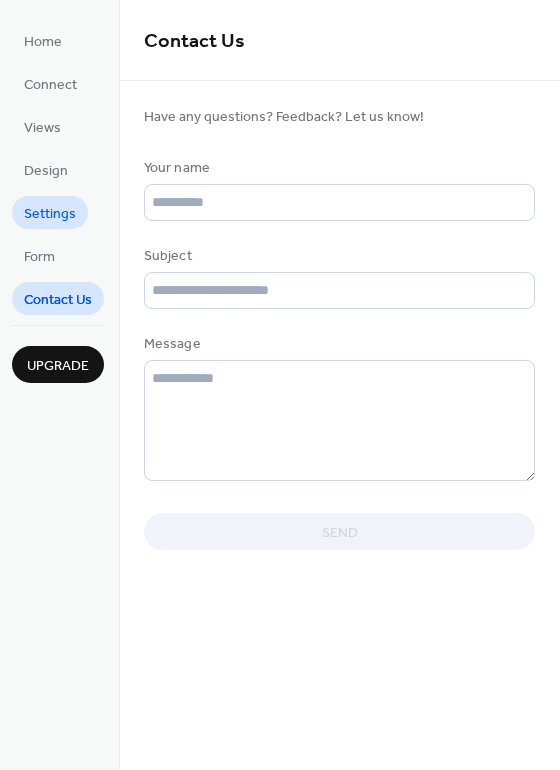click on "Settings" at bounding box center [50, 214] 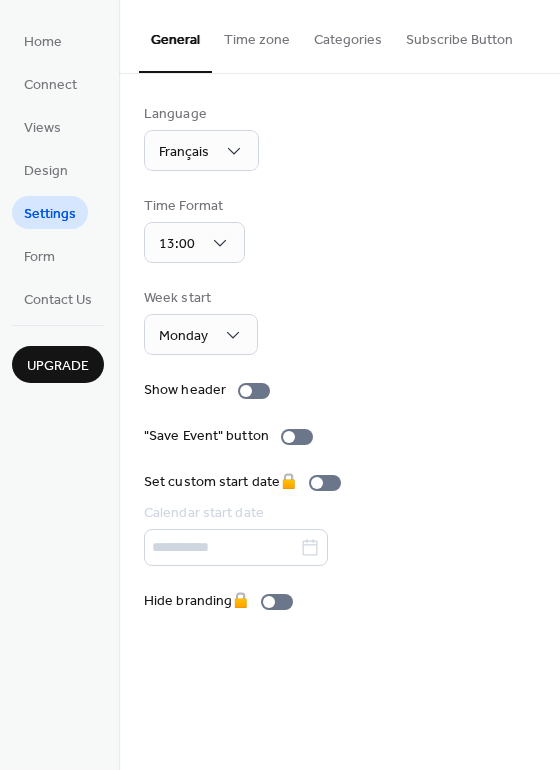 click on "Time zone" at bounding box center (257, 35) 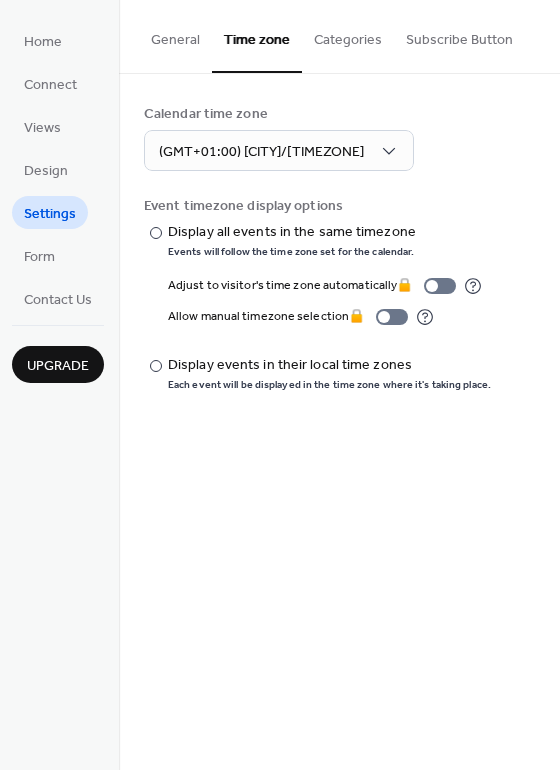 click on "Categories" at bounding box center (348, 35) 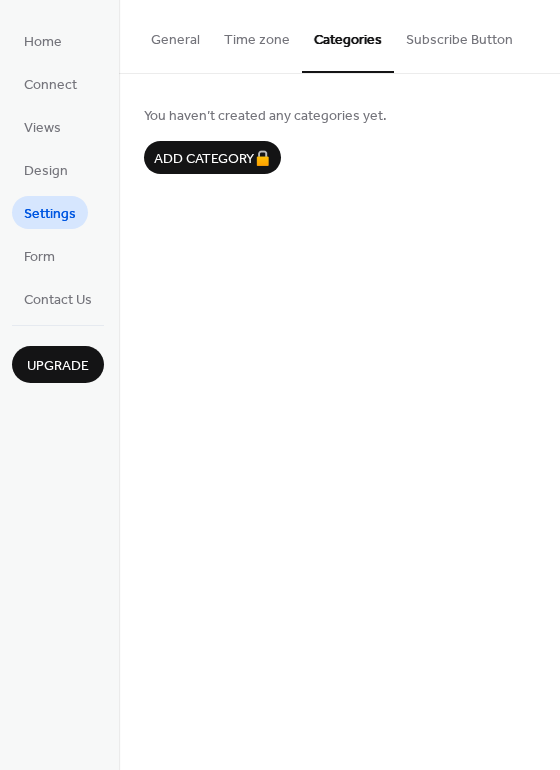click on "Subscribe Button" at bounding box center [459, 35] 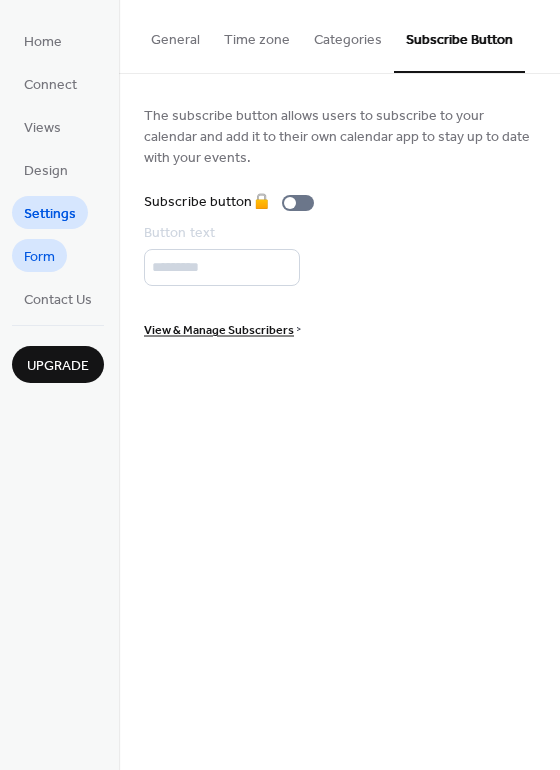 click on "Form" at bounding box center [39, 255] 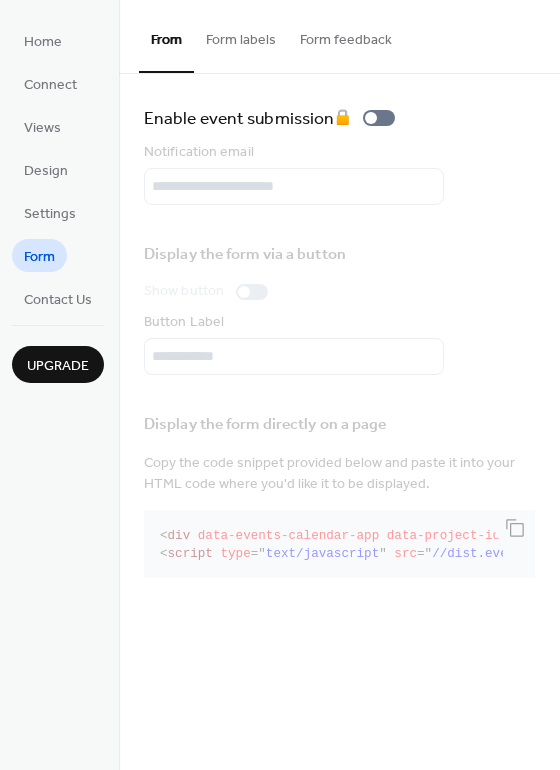 click on "Form labels" at bounding box center (241, 35) 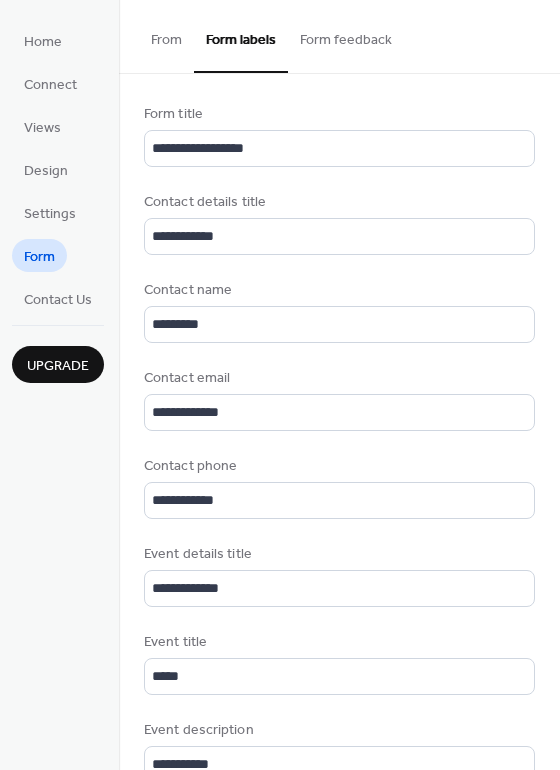 click on "Form feedback" at bounding box center (346, 35) 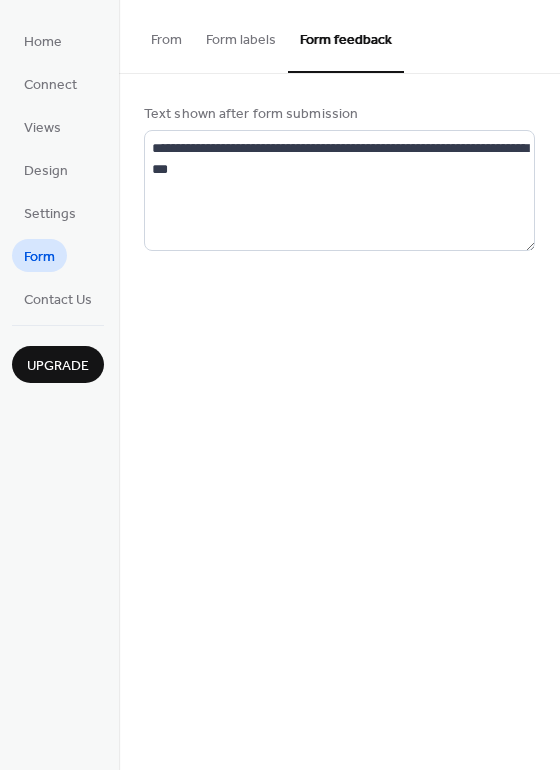 click on "Form labels" at bounding box center (241, 35) 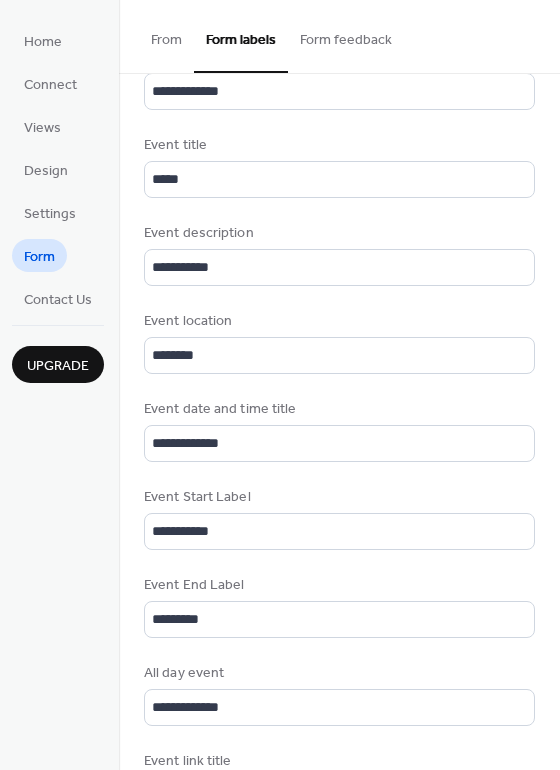 scroll, scrollTop: 500, scrollLeft: 0, axis: vertical 